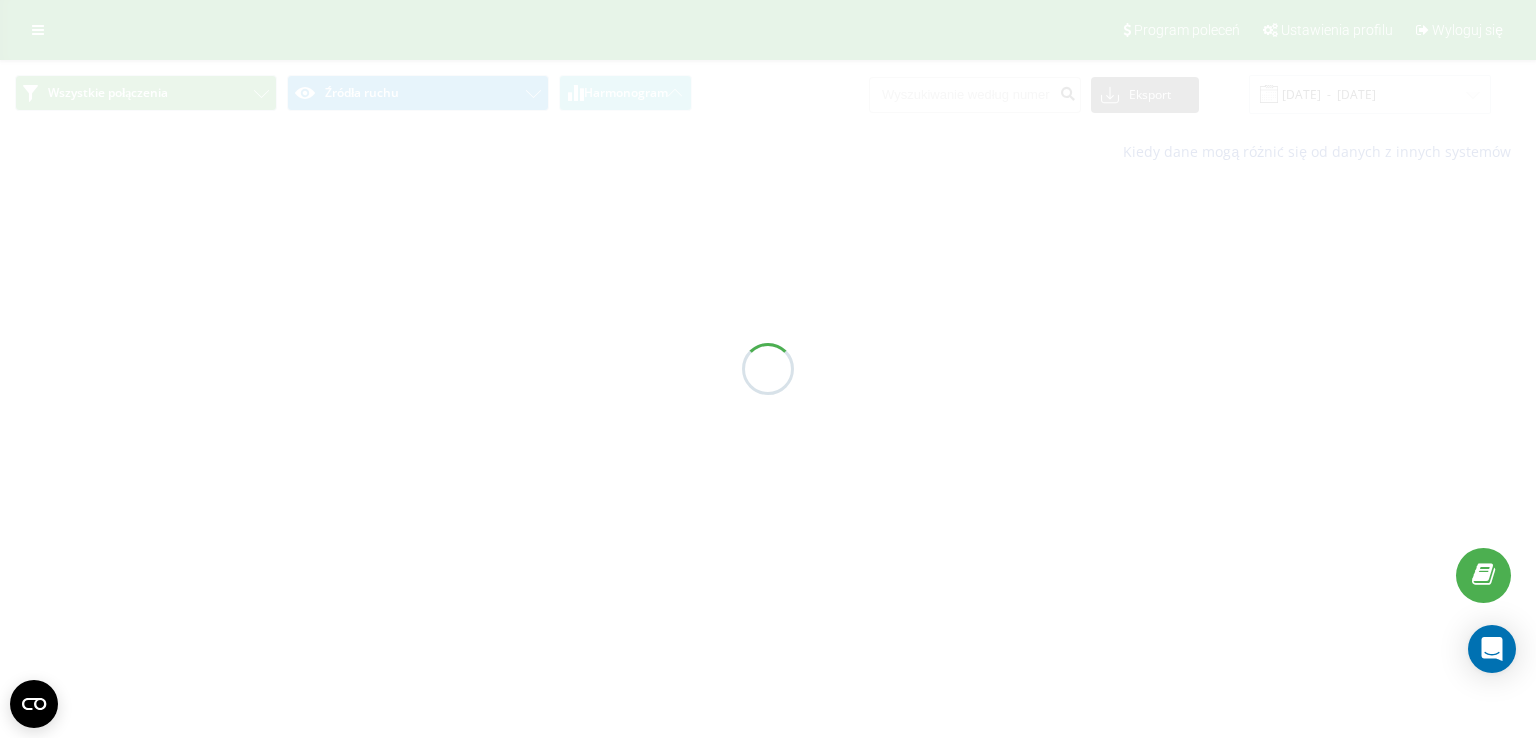 scroll, scrollTop: 0, scrollLeft: 0, axis: both 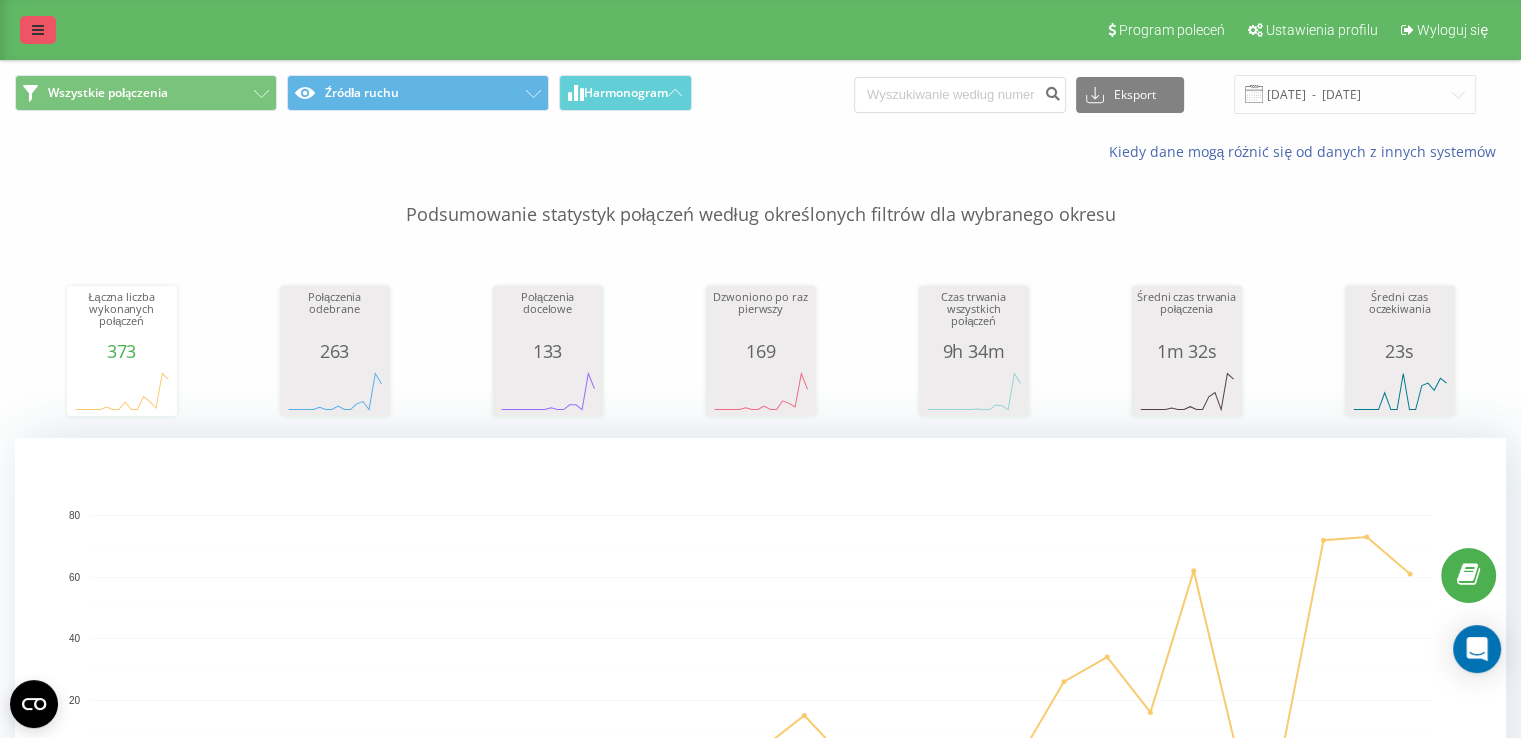 click at bounding box center [38, 30] 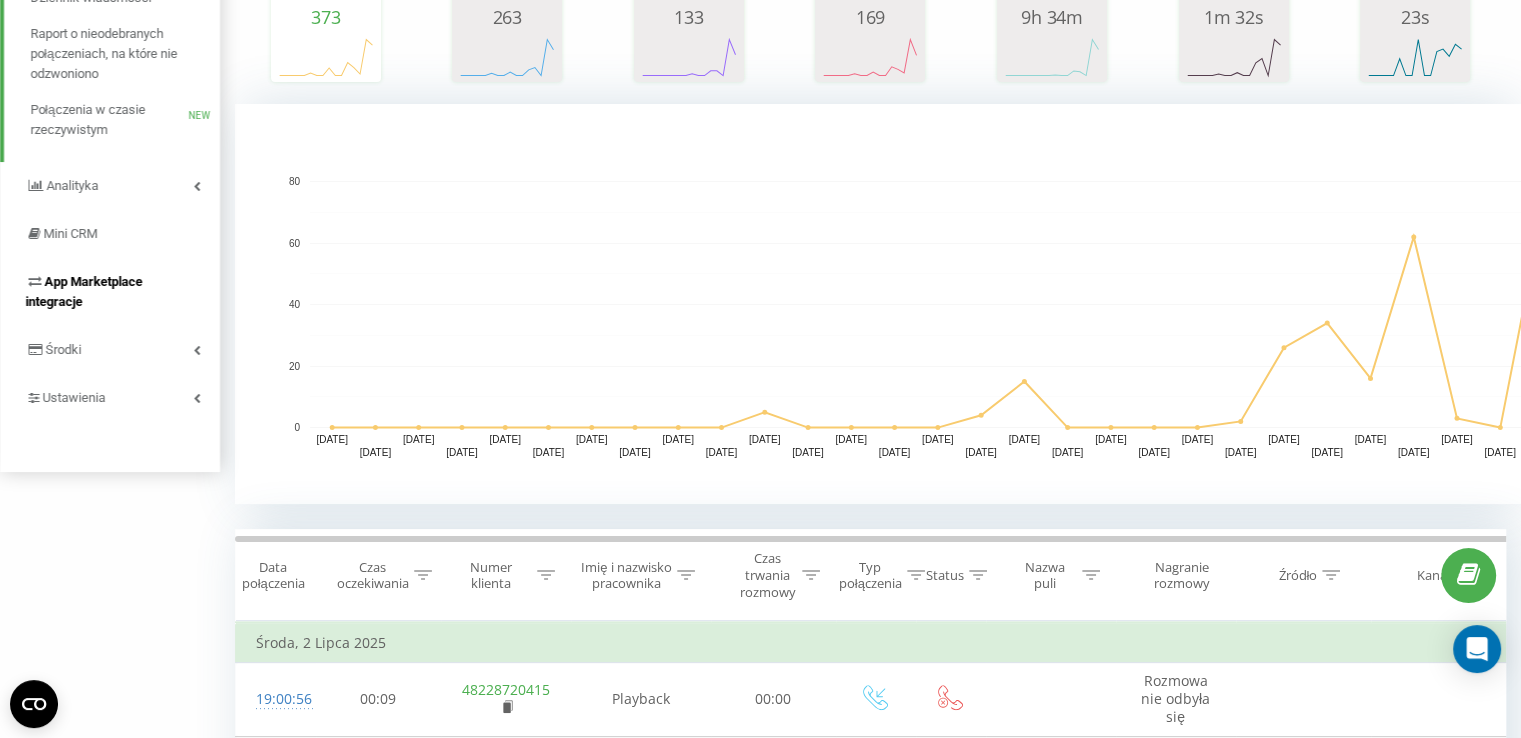 scroll, scrollTop: 300, scrollLeft: 0, axis: vertical 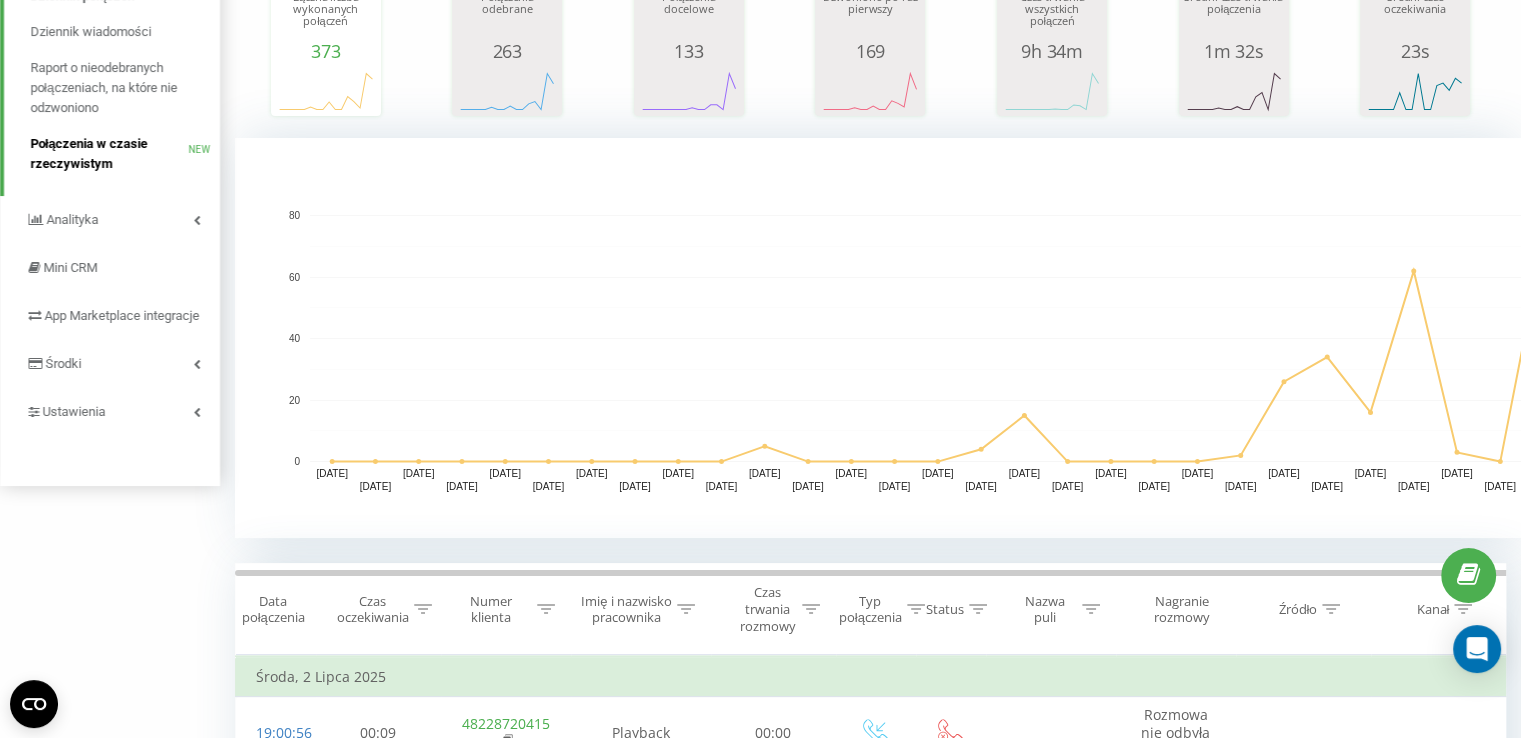 click on "Połączenia w czasie rzeczywistym" at bounding box center (109, 154) 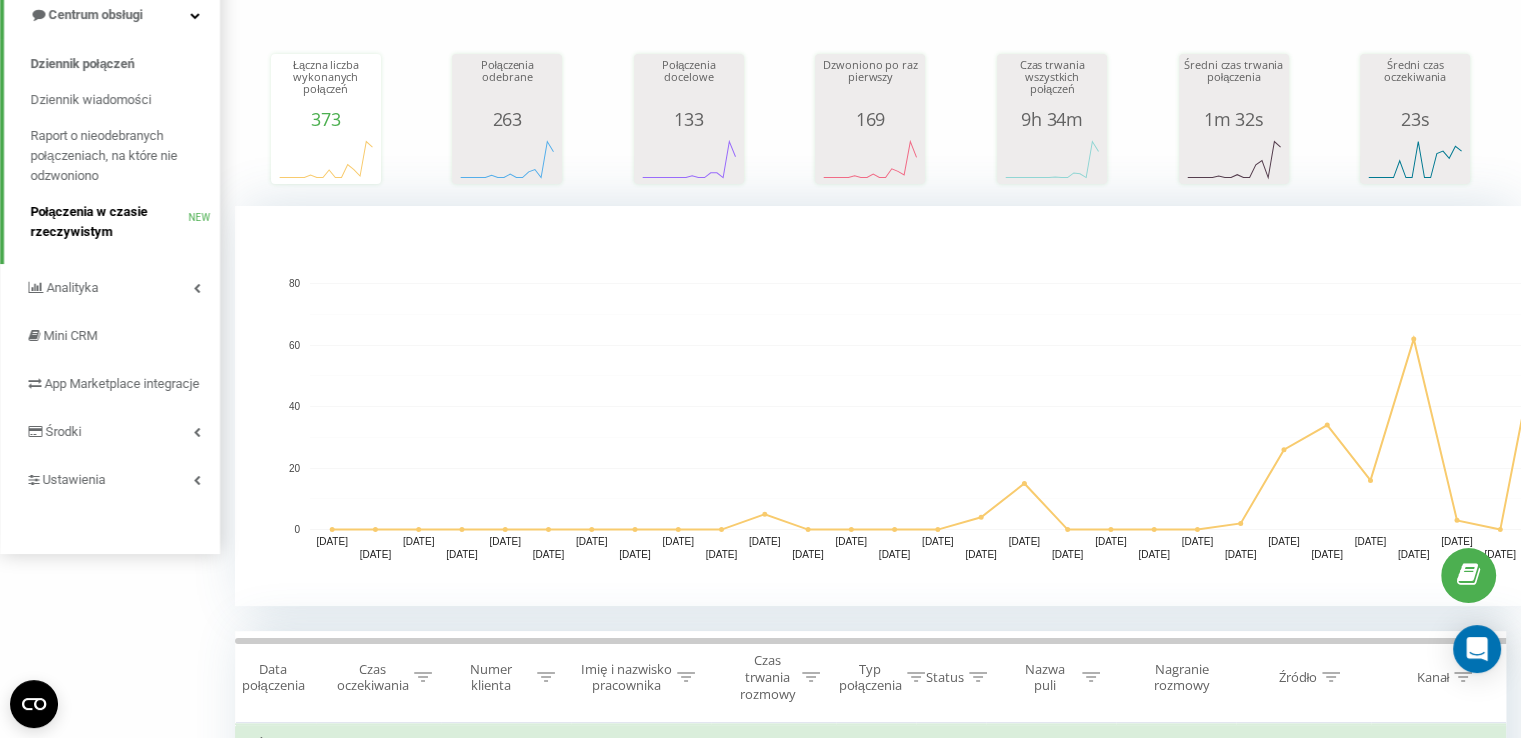 scroll, scrollTop: 200, scrollLeft: 0, axis: vertical 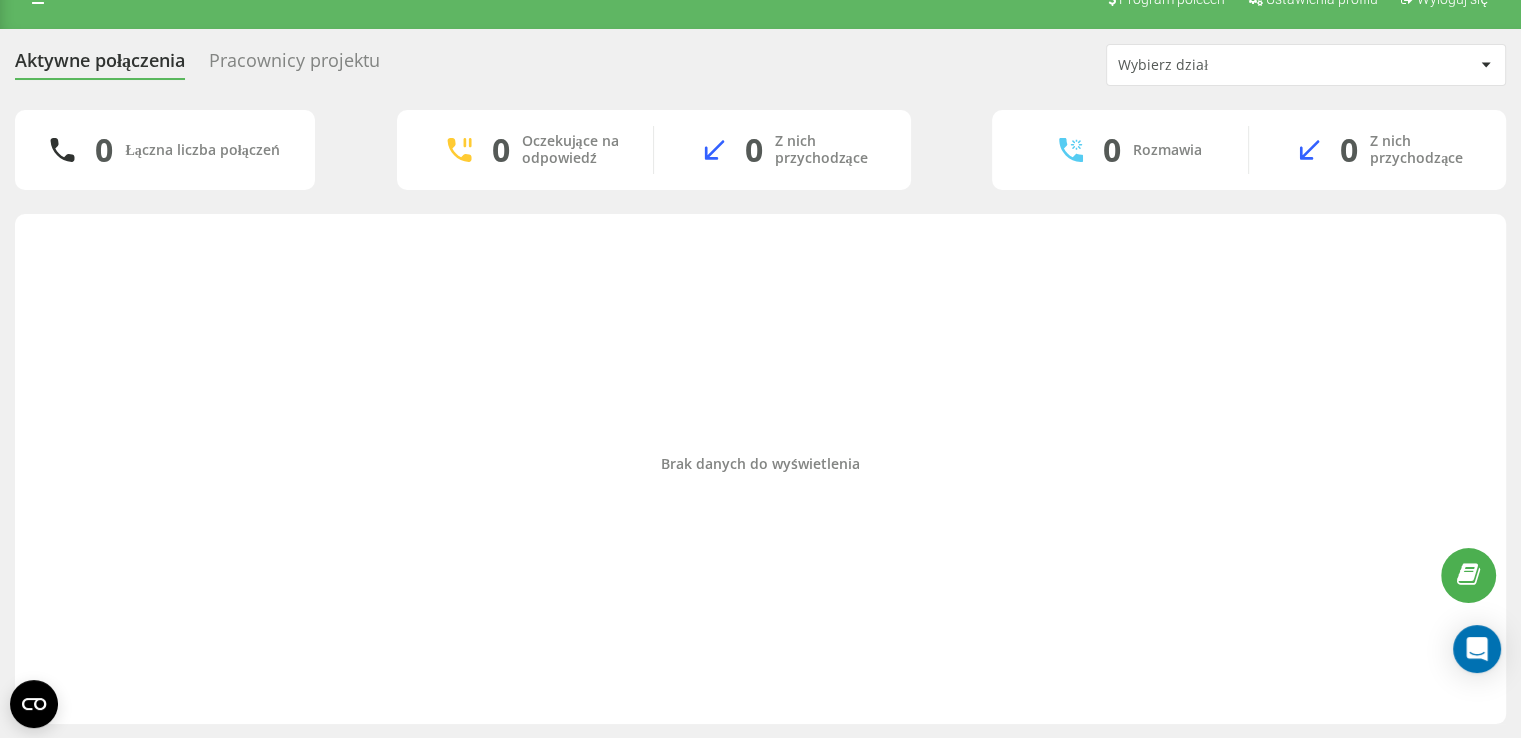click on "Pracownicy projektu" at bounding box center (294, 65) 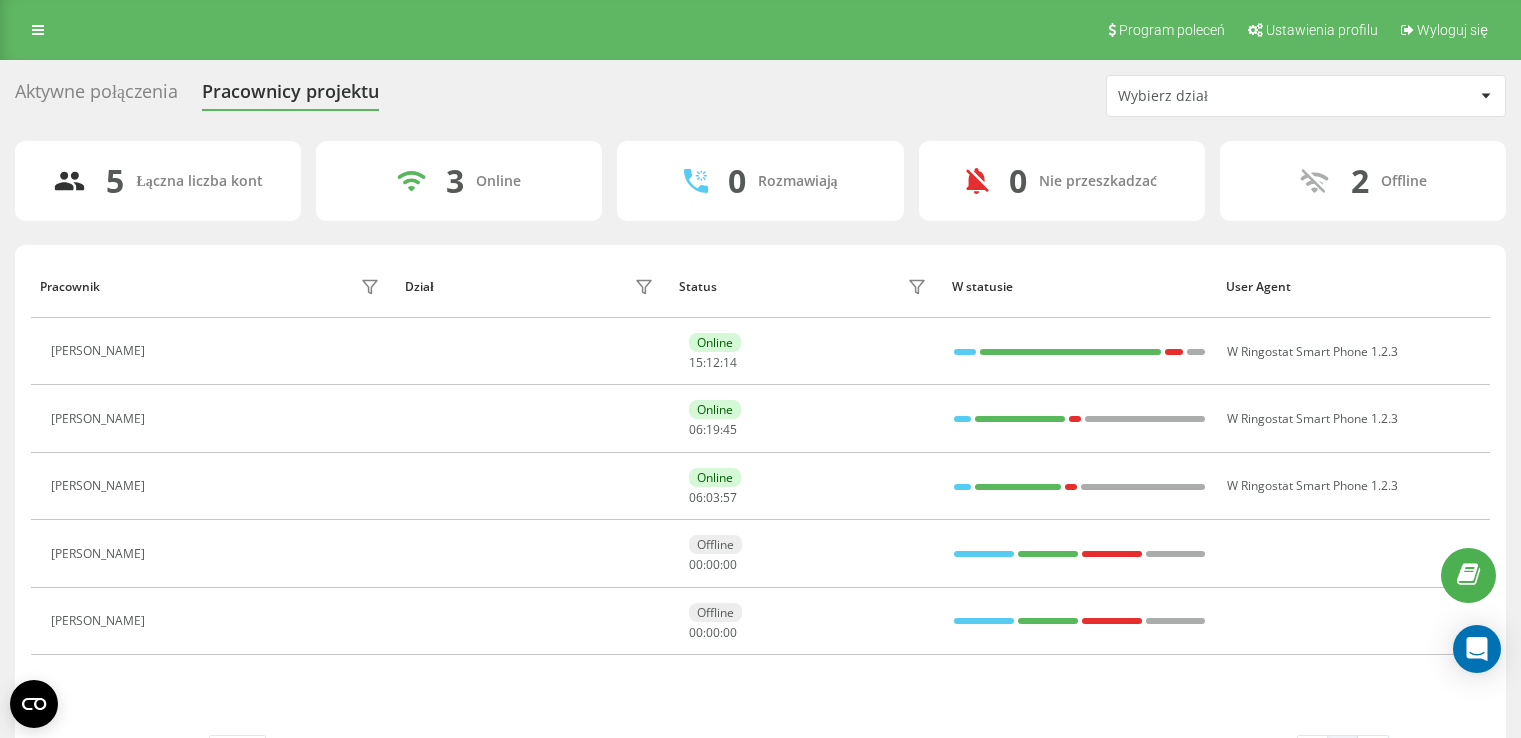scroll, scrollTop: 0, scrollLeft: 0, axis: both 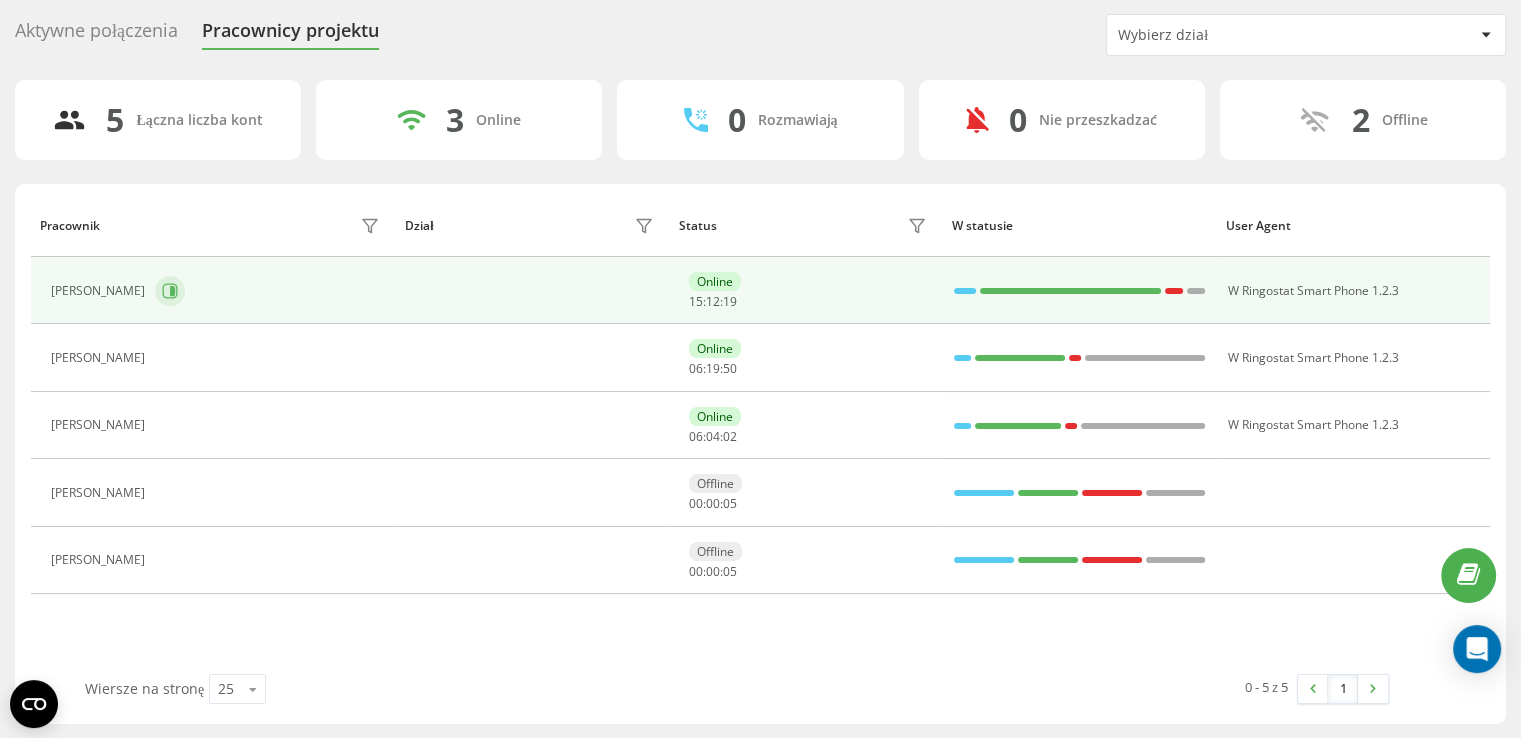 click 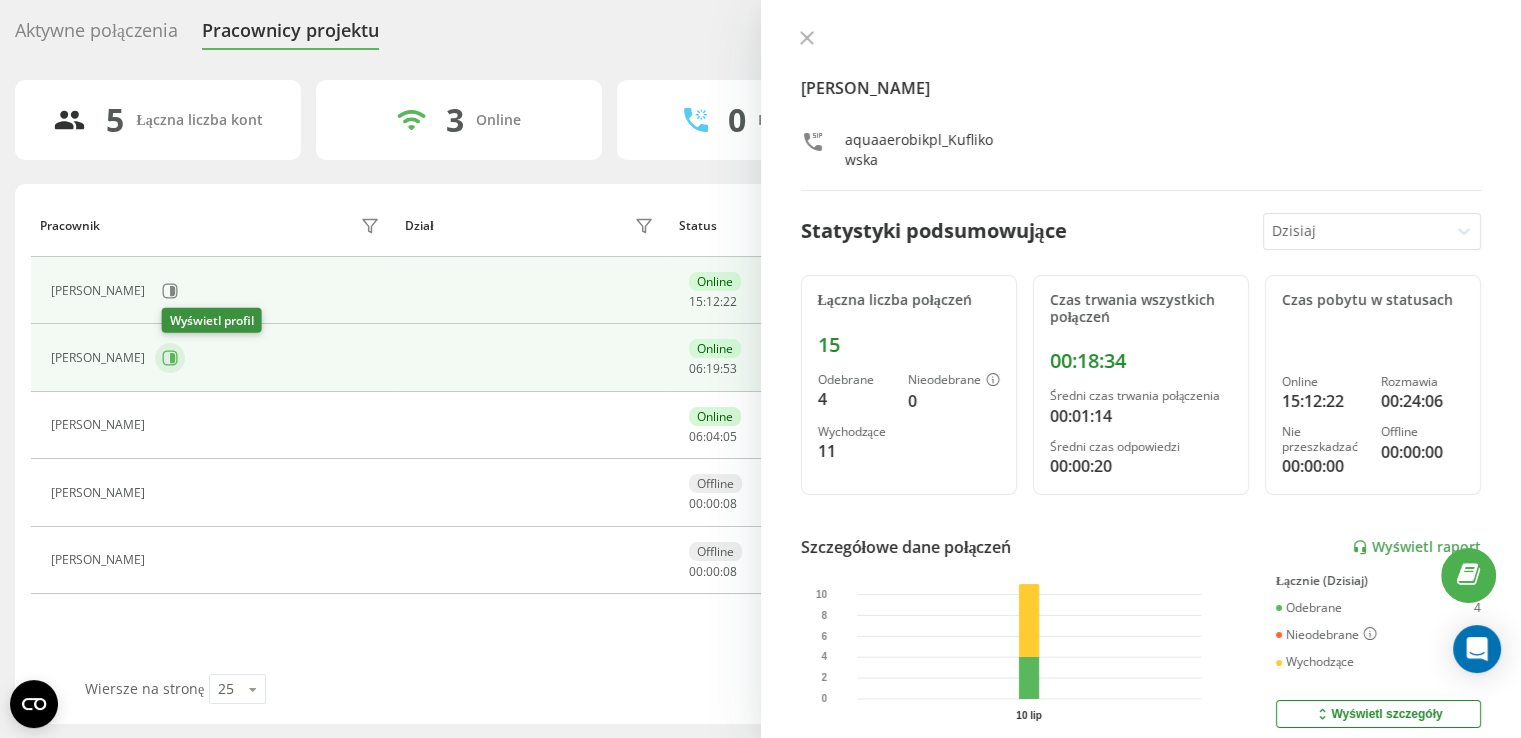 click 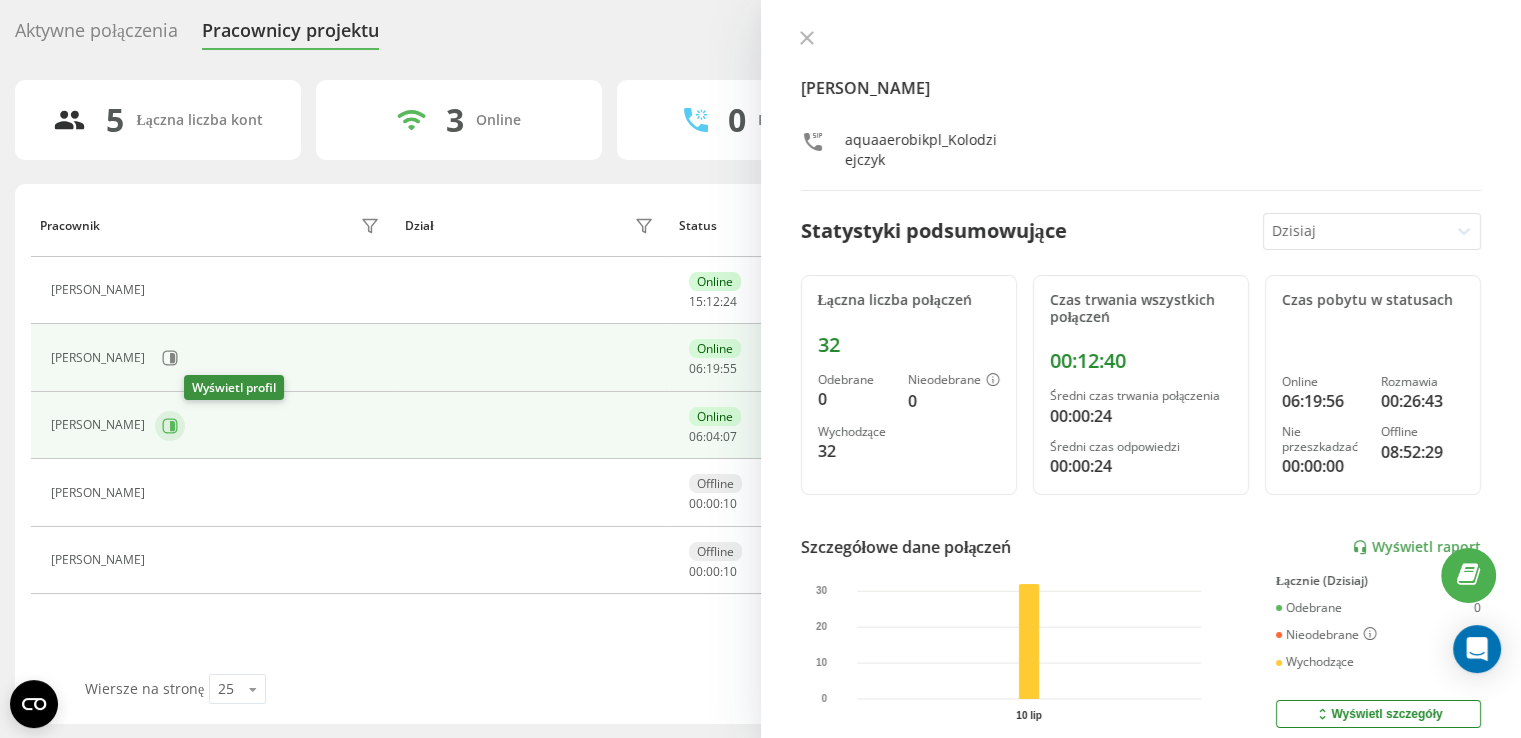 click 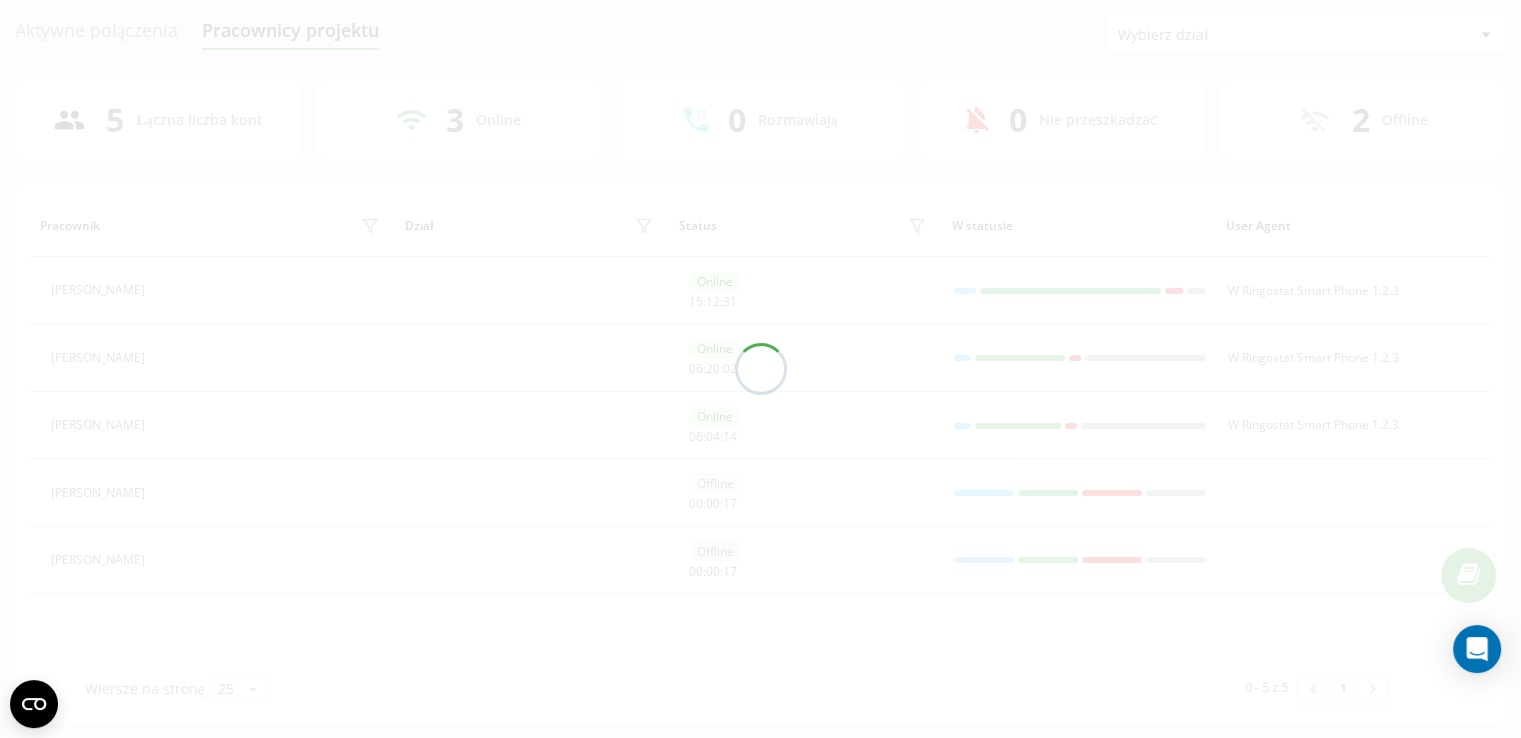 click at bounding box center [760, 369] 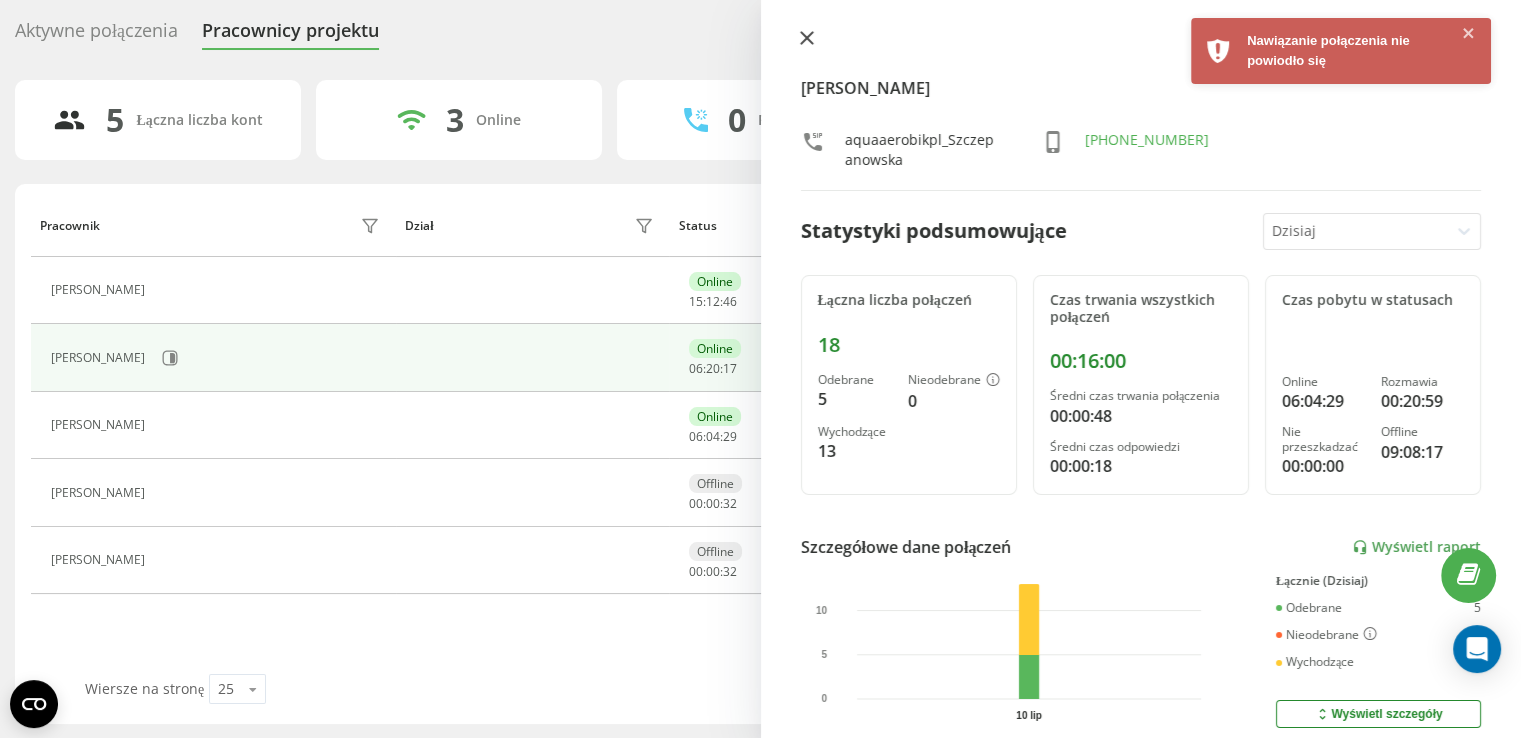 click at bounding box center [807, 39] 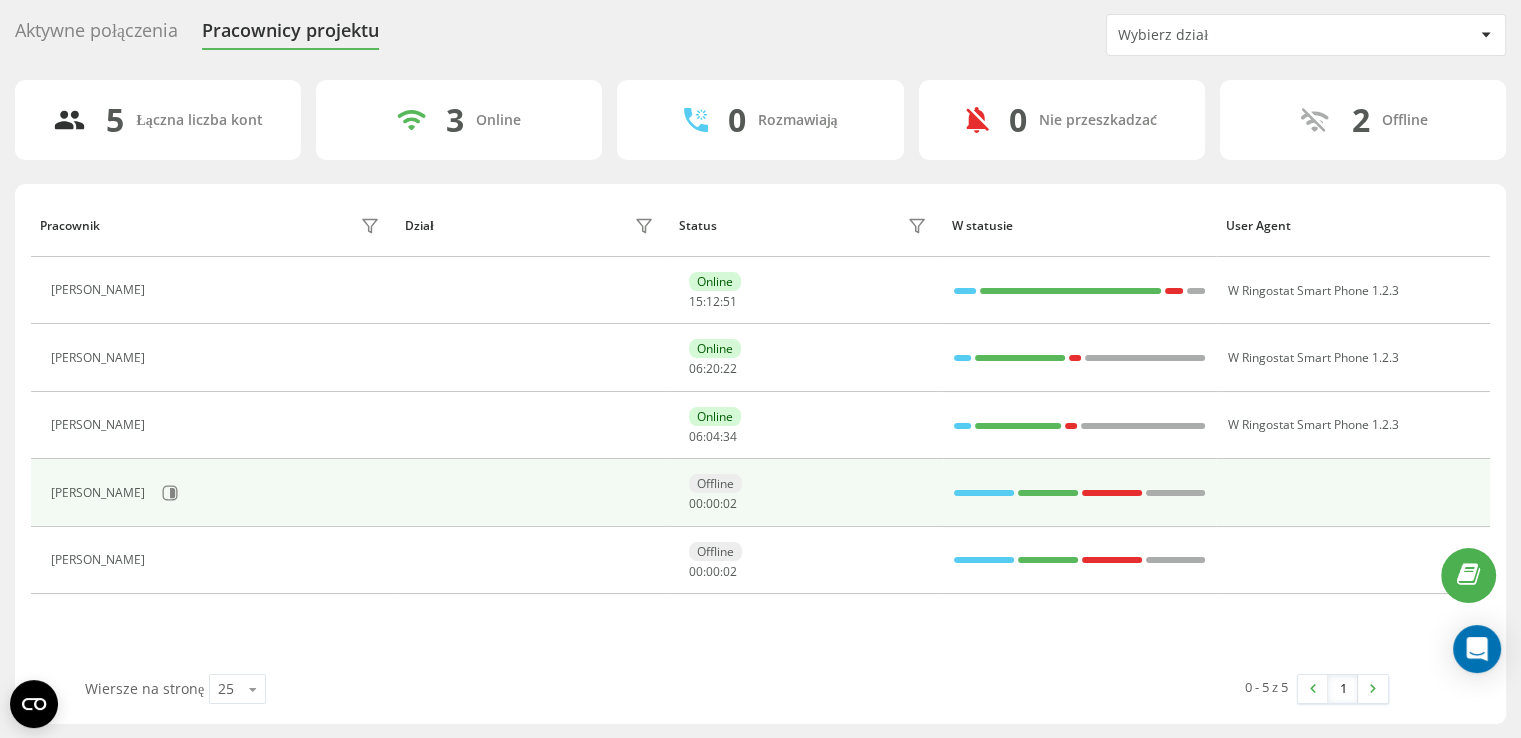 click on "[PERSON_NAME]" at bounding box center [218, 493] 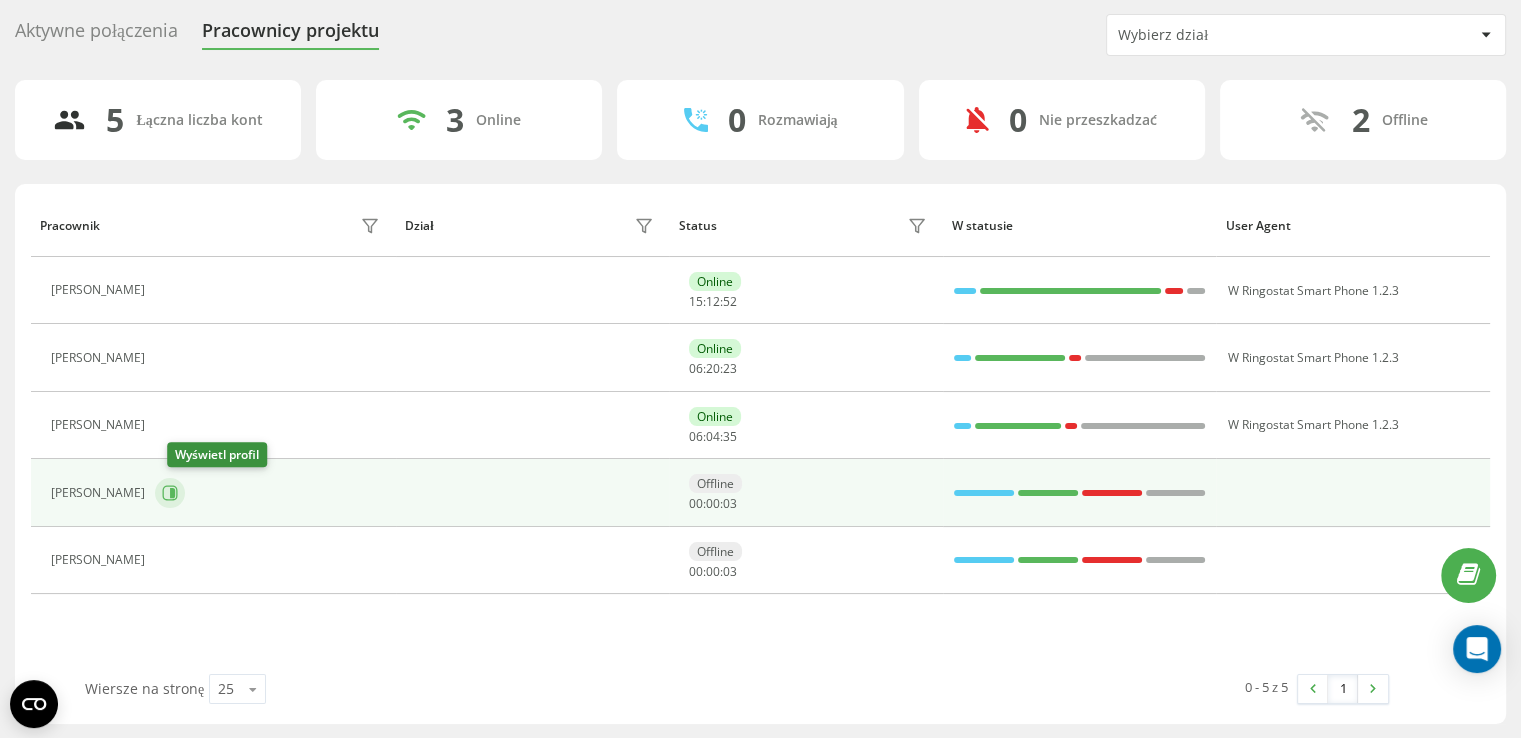 click 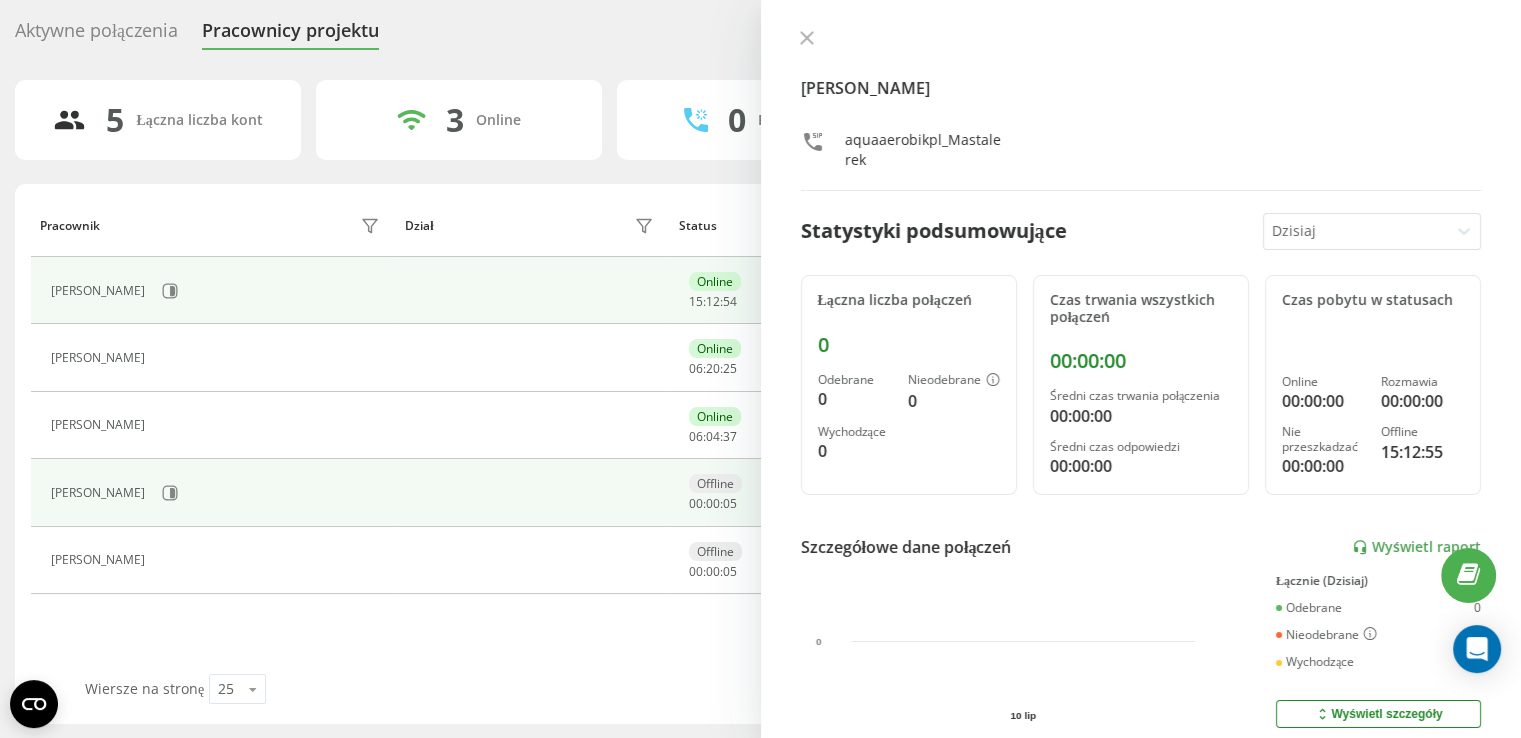 click on "[PERSON_NAME]" at bounding box center (218, 291) 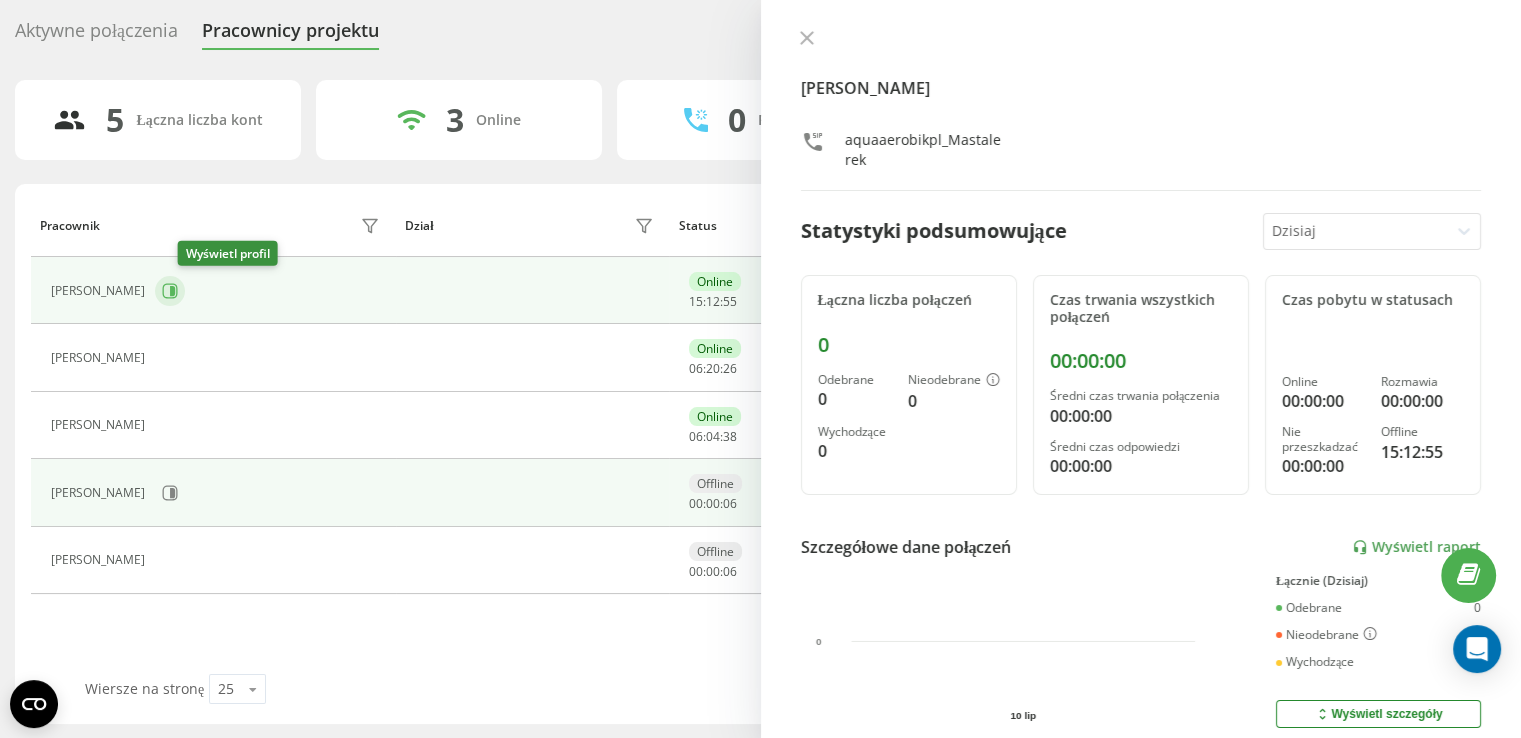 click 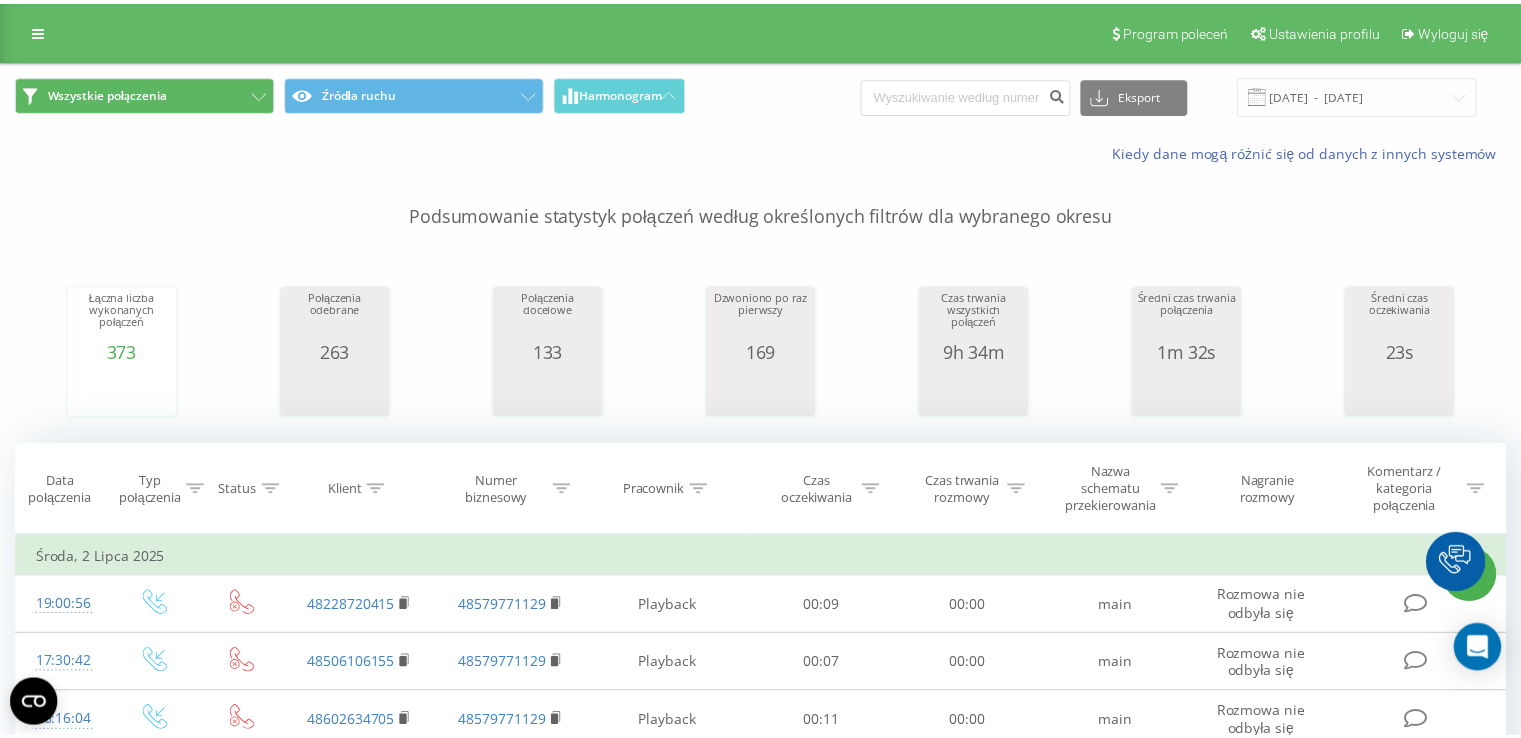 scroll, scrollTop: 0, scrollLeft: 0, axis: both 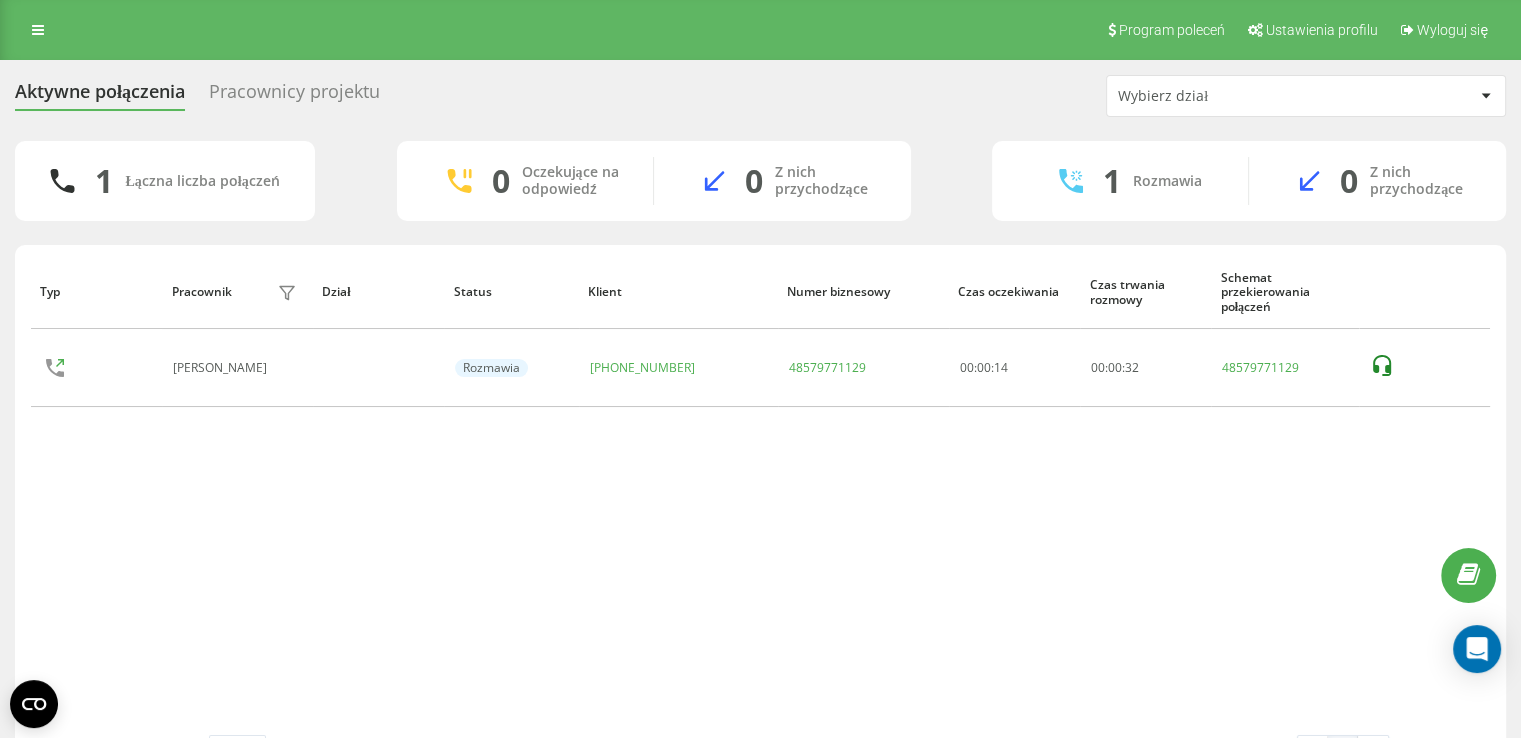 click on "Pracownicy projektu" at bounding box center (294, 96) 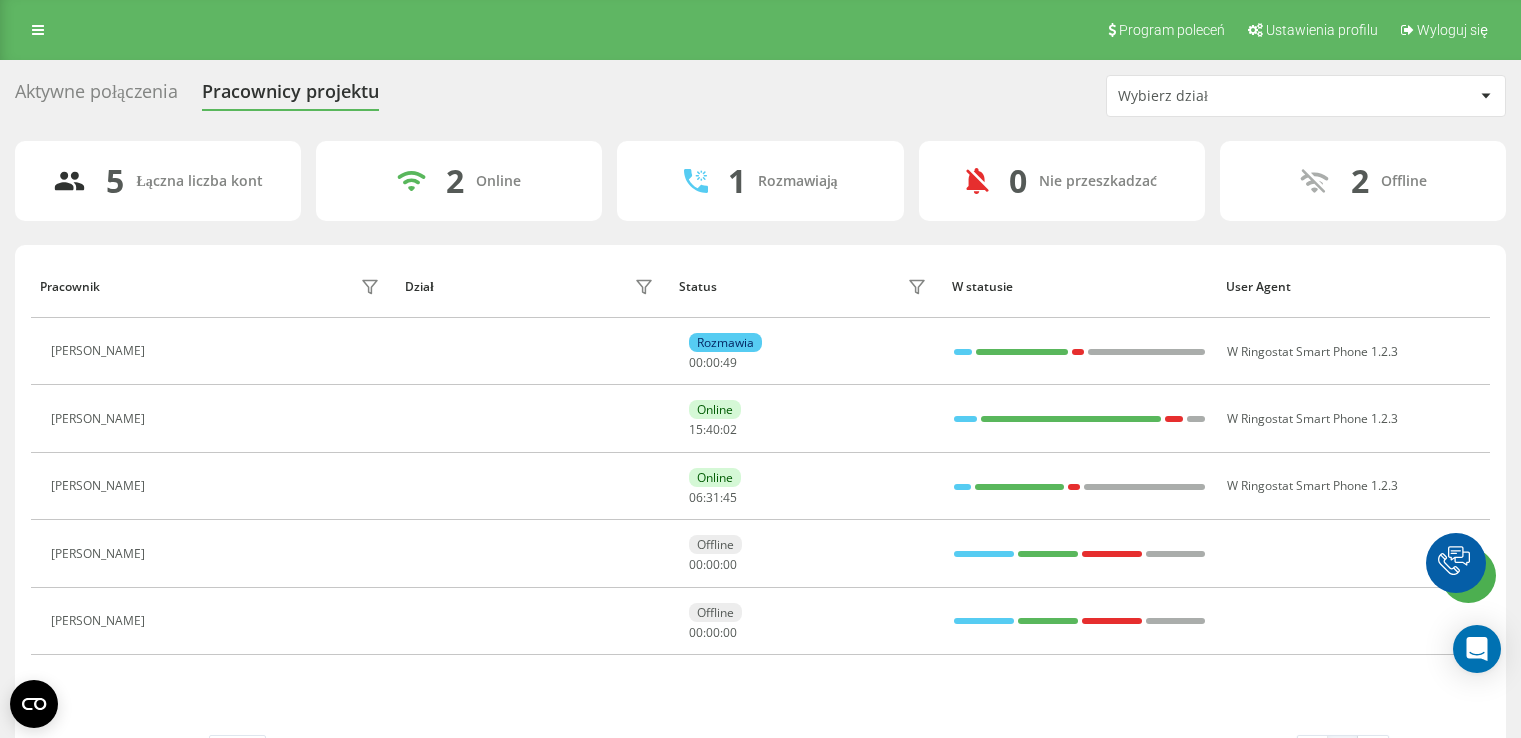 scroll, scrollTop: 0, scrollLeft: 0, axis: both 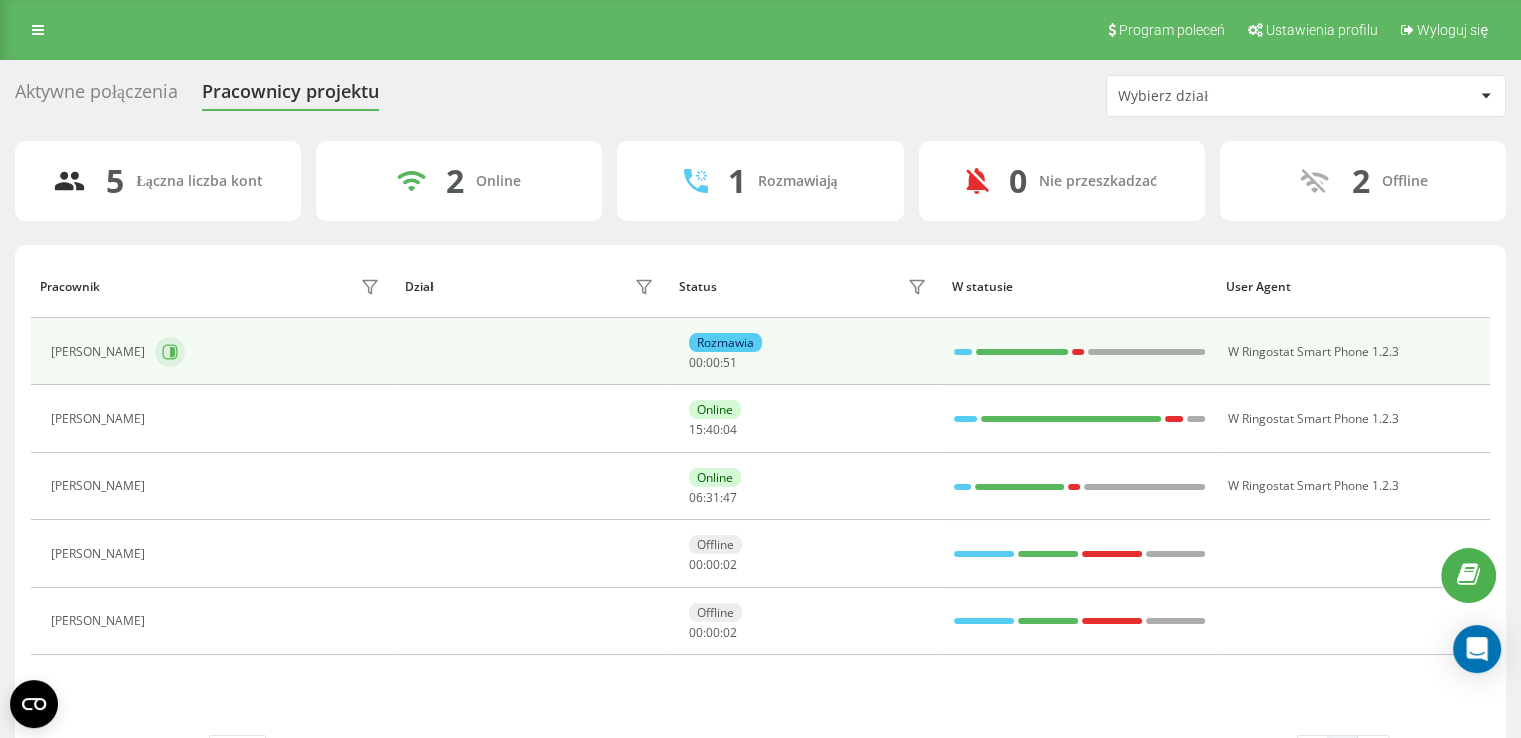 click 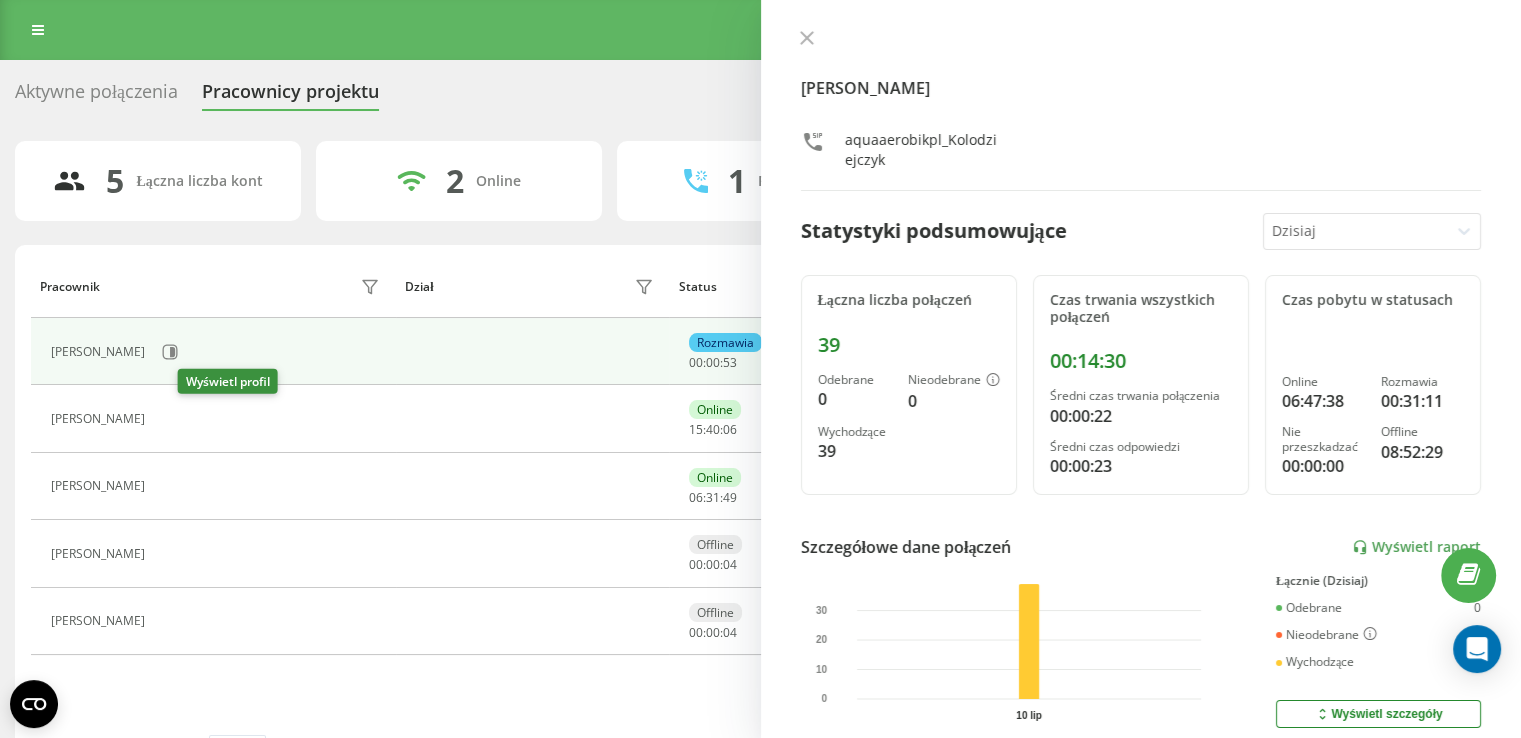 click 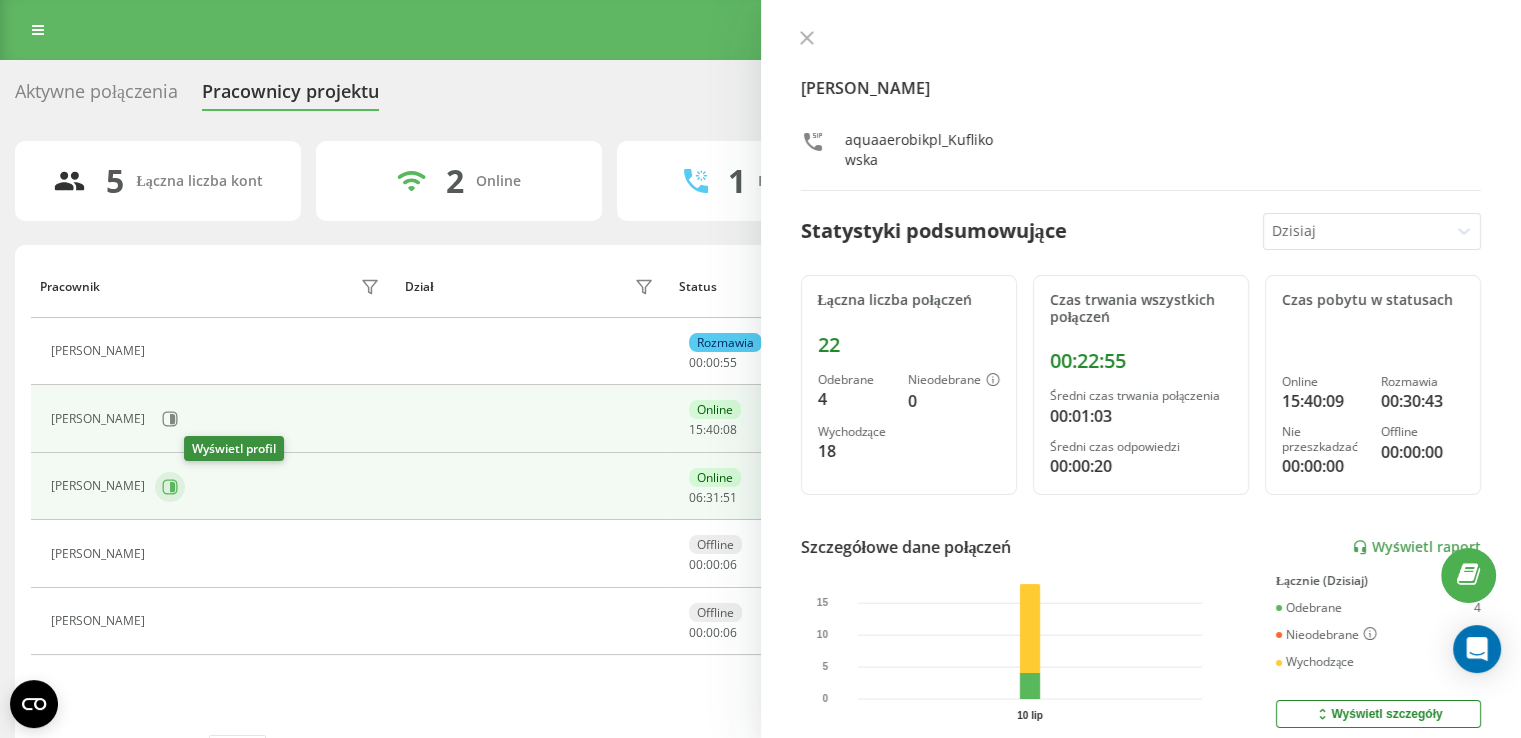 click 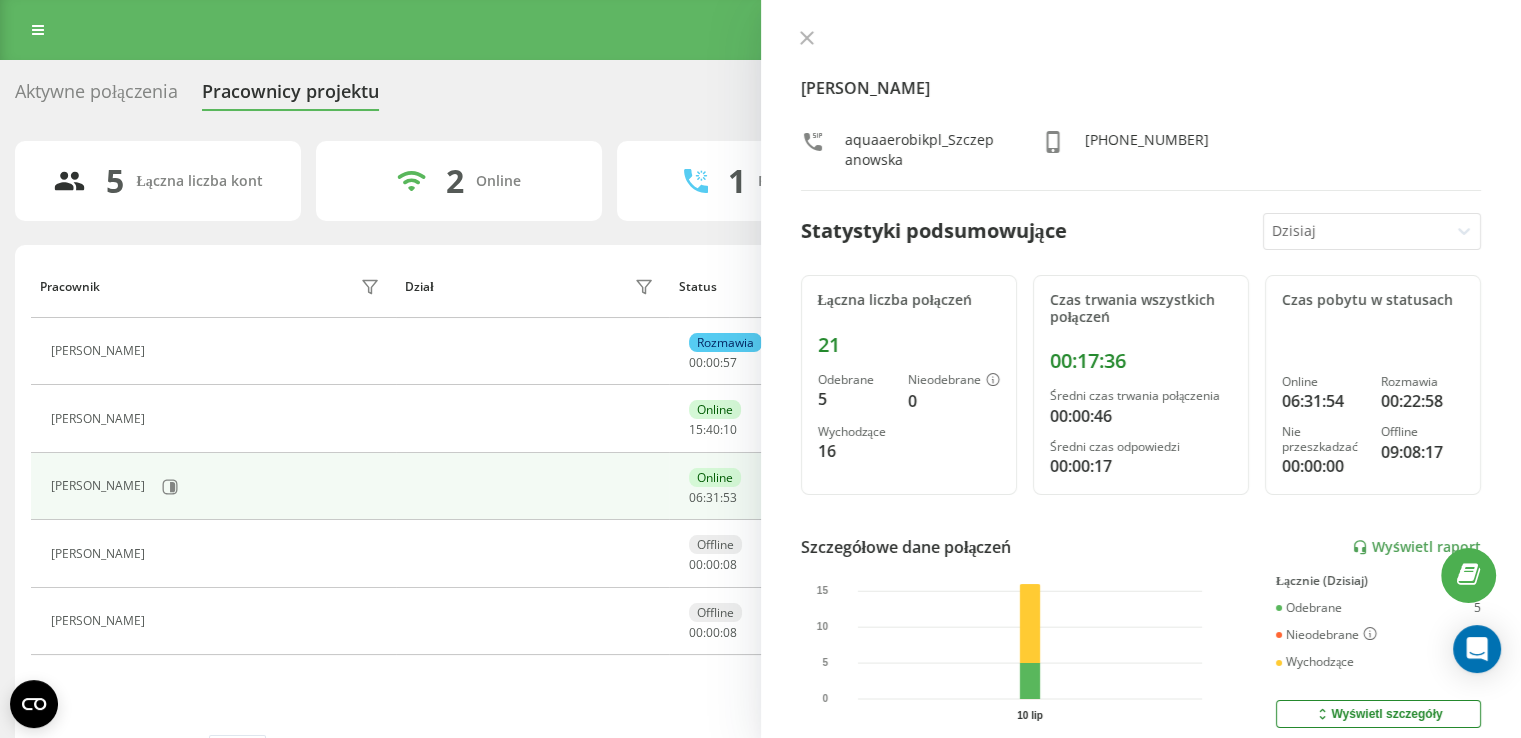 click at bounding box center [807, 39] 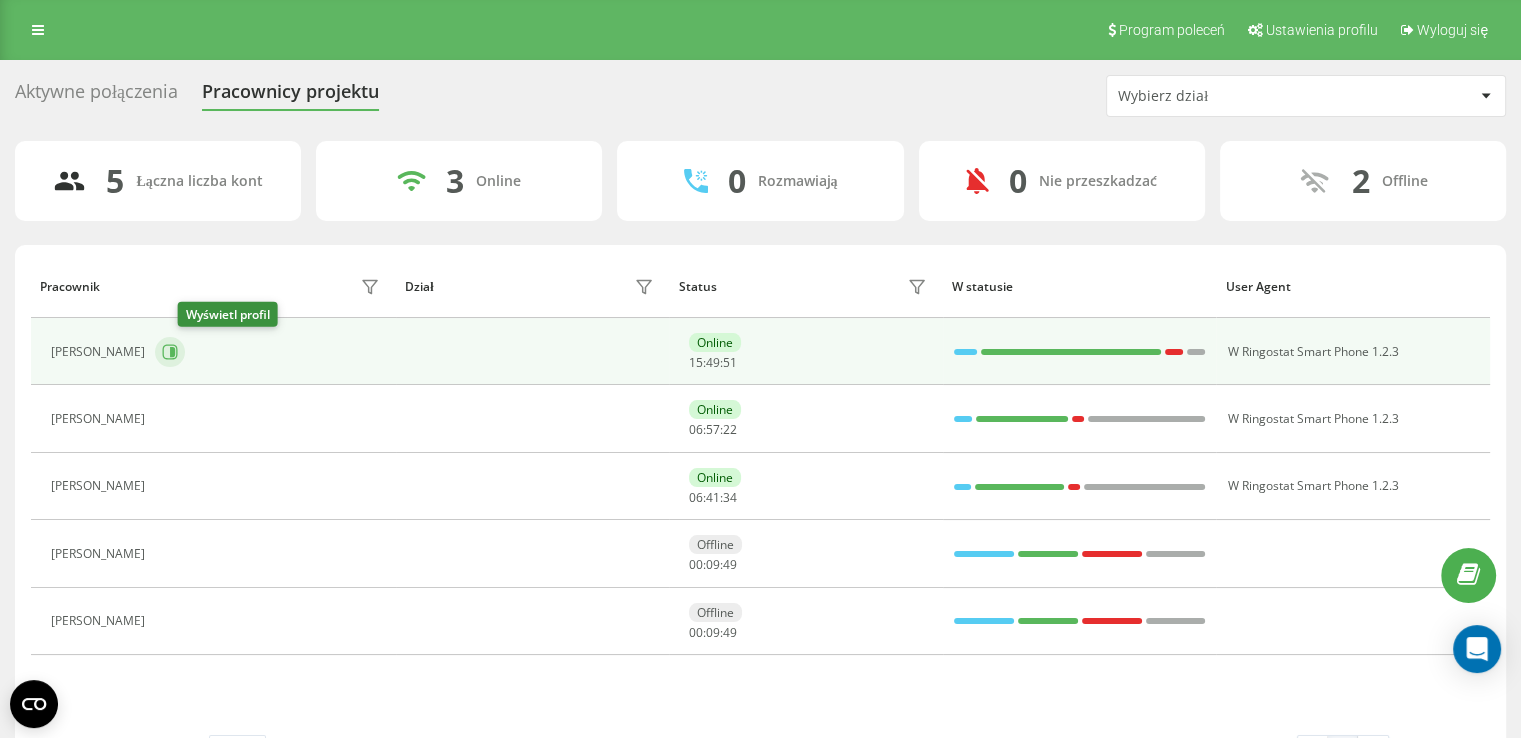 click at bounding box center (170, 352) 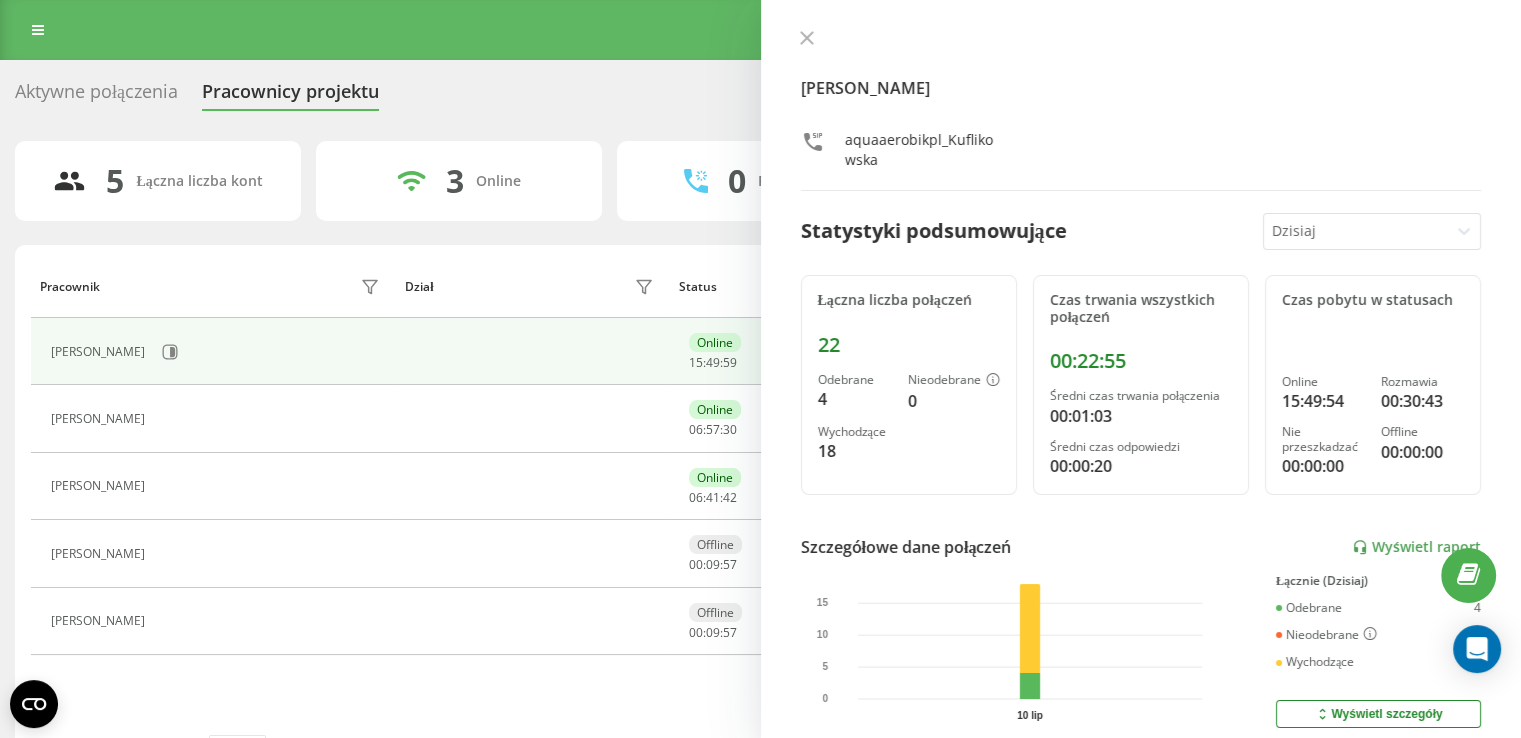 drag, startPoint x: 676, startPoint y: 78, endPoint x: 661, endPoint y: 2, distance: 77.46612 